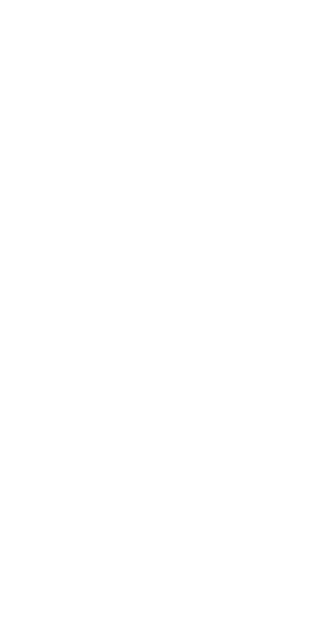 scroll, scrollTop: 0, scrollLeft: 0, axis: both 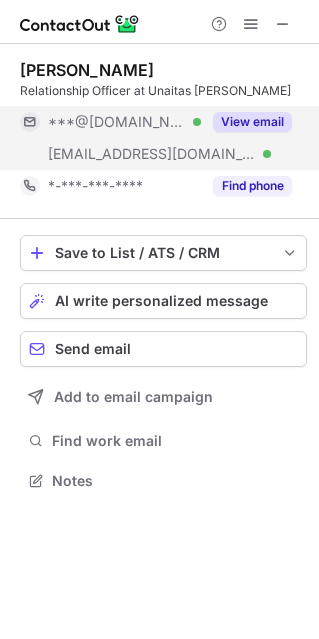 click on "View email" at bounding box center [252, 122] 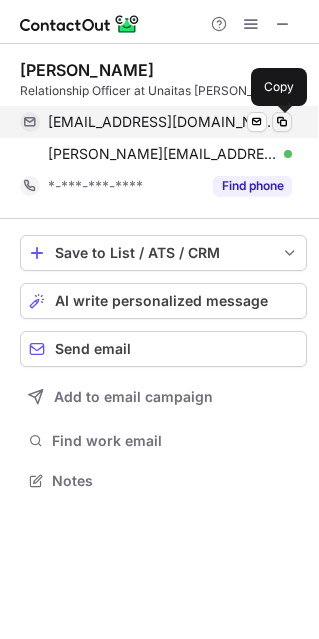 click at bounding box center [282, 122] 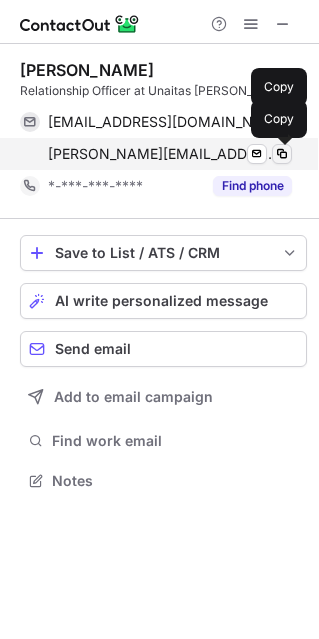 click at bounding box center (282, 154) 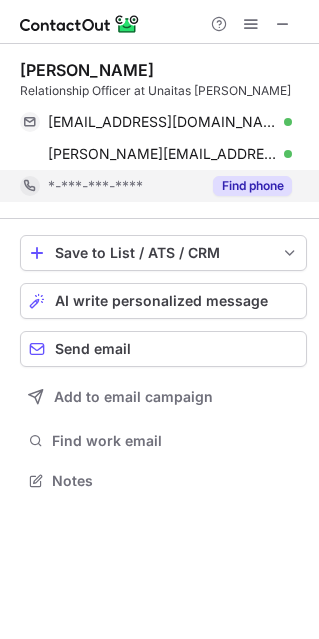 click on "Find phone" at bounding box center [252, 186] 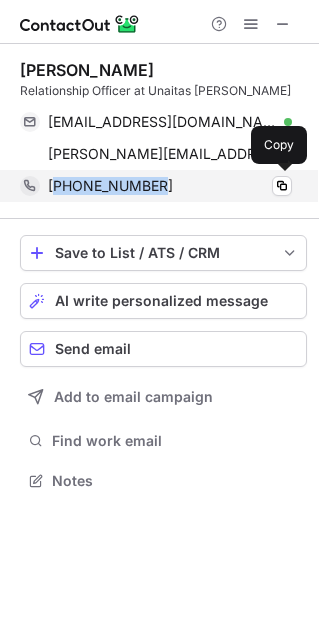 drag, startPoint x: 53, startPoint y: 190, endPoint x: 162, endPoint y: 193, distance: 109.041275 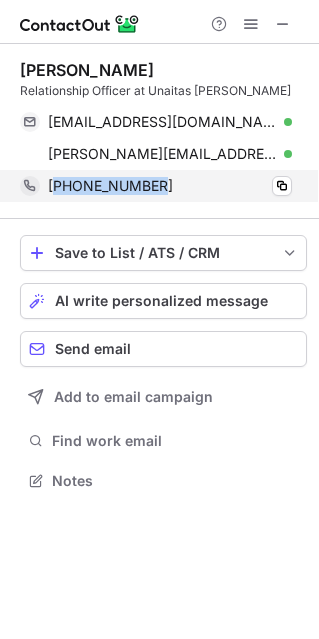 copy on "254704211320" 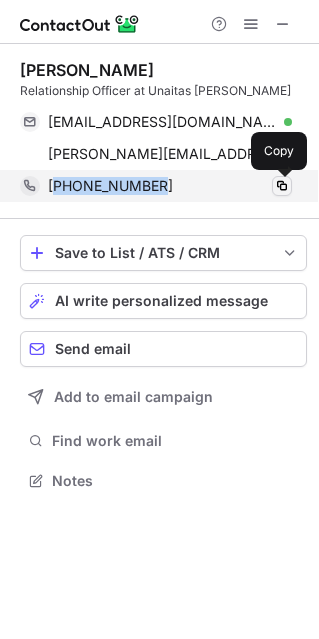 click at bounding box center (282, 186) 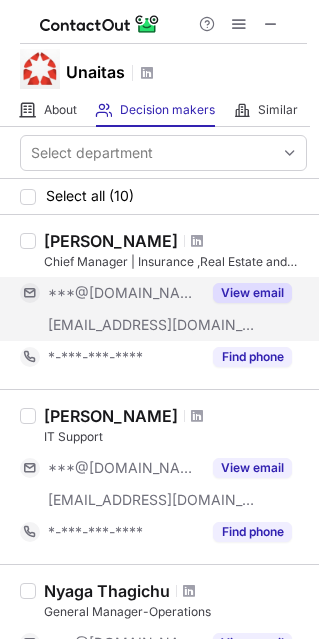 click on "View email" at bounding box center [252, 293] 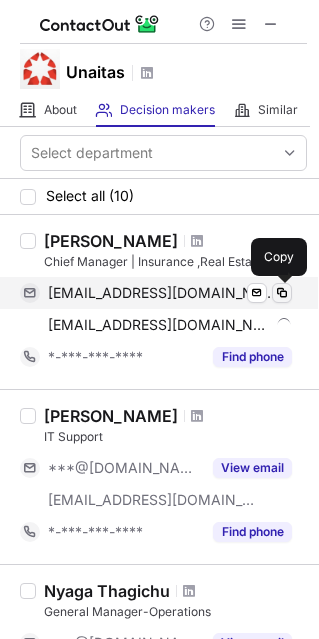 click at bounding box center (282, 293) 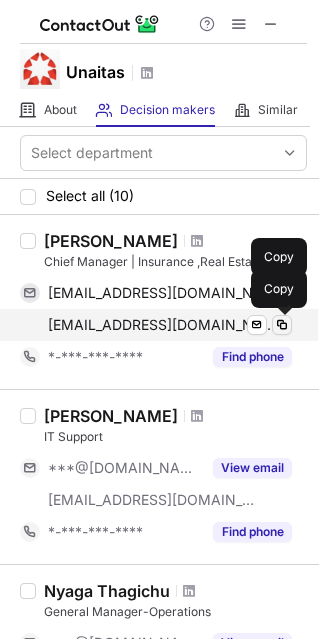 click at bounding box center (282, 325) 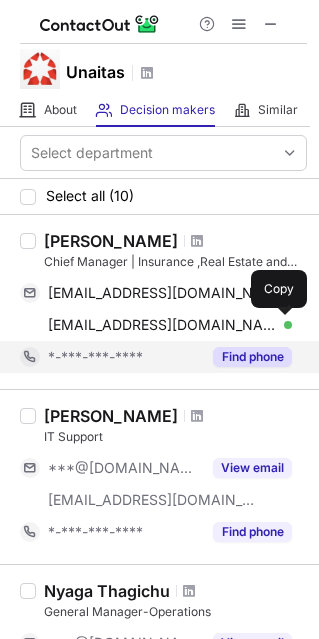click on "Find phone" at bounding box center [246, 357] 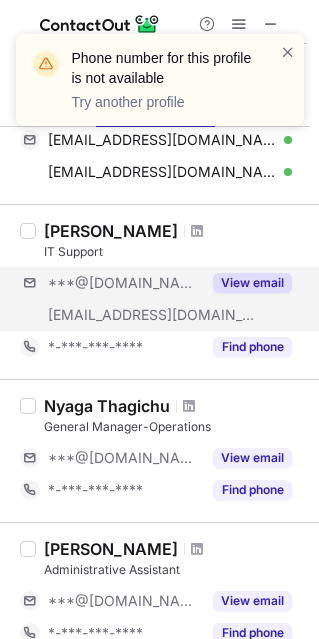 scroll, scrollTop: 160, scrollLeft: 0, axis: vertical 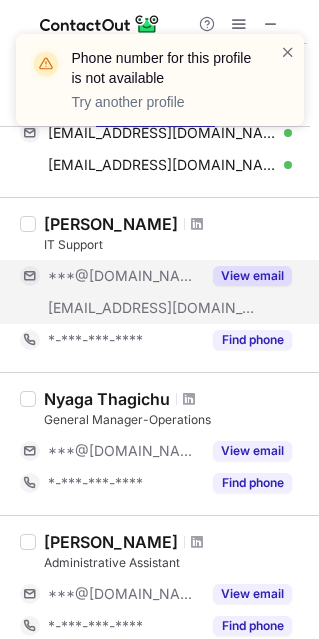 click on "View email" at bounding box center (252, 276) 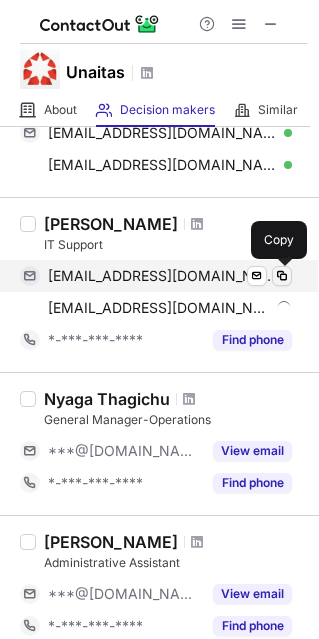 click at bounding box center (282, 276) 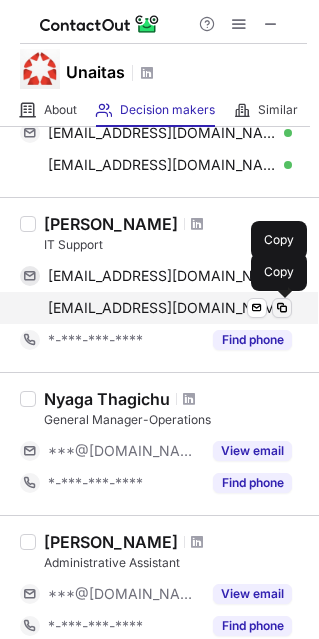 click at bounding box center [282, 308] 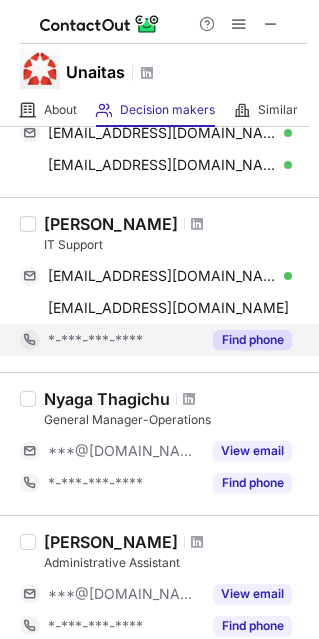 click on "Find phone" at bounding box center [246, 340] 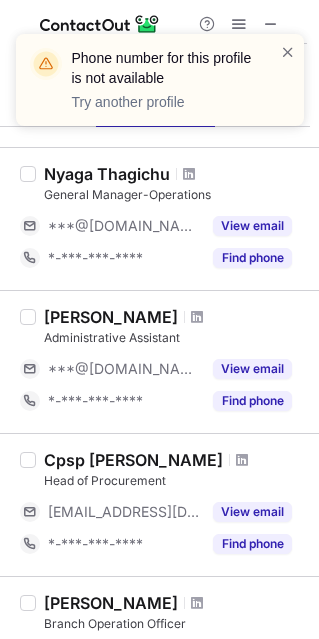 scroll, scrollTop: 355, scrollLeft: 0, axis: vertical 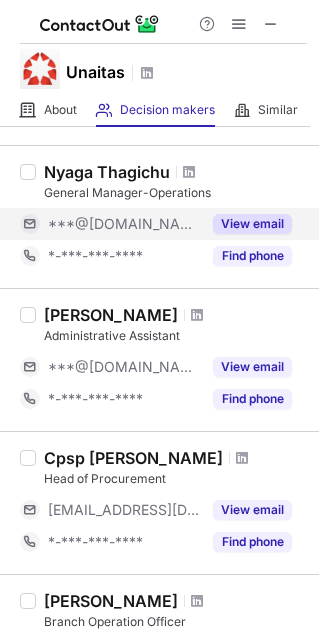 click on "View email" at bounding box center (252, 224) 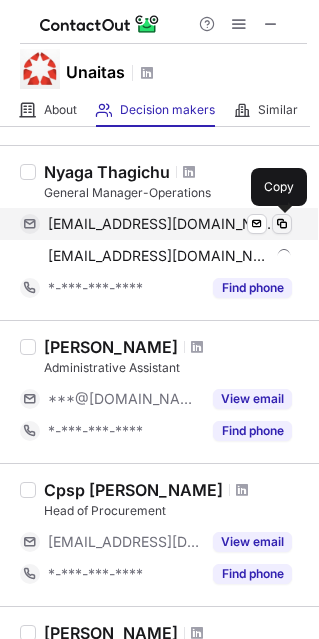 click at bounding box center (282, 224) 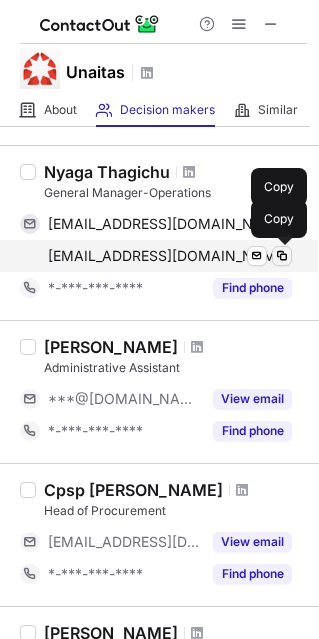 click at bounding box center (282, 256) 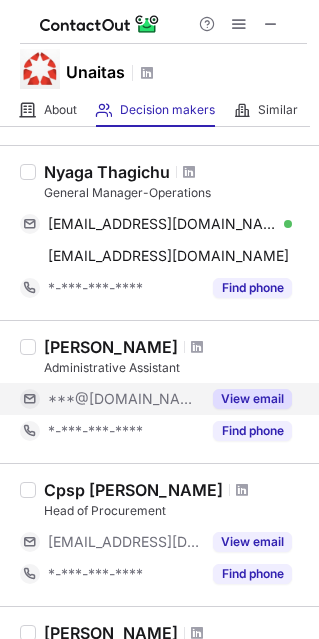 click on "View email" at bounding box center (252, 399) 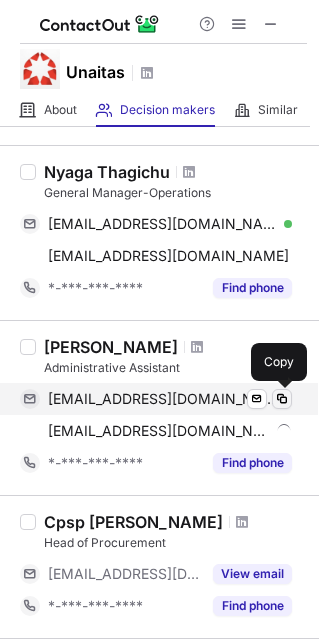click at bounding box center [282, 399] 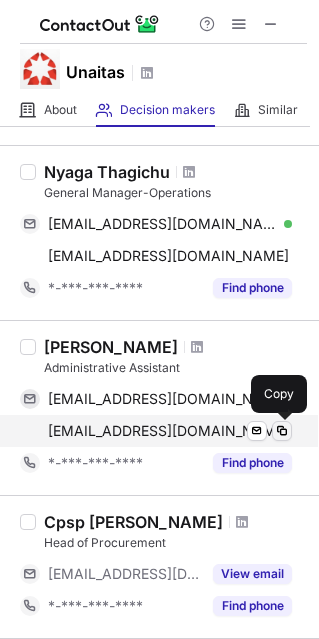click at bounding box center [282, 431] 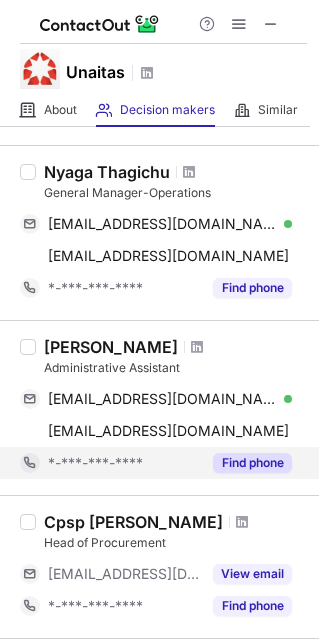 click on "Find phone" at bounding box center (252, 463) 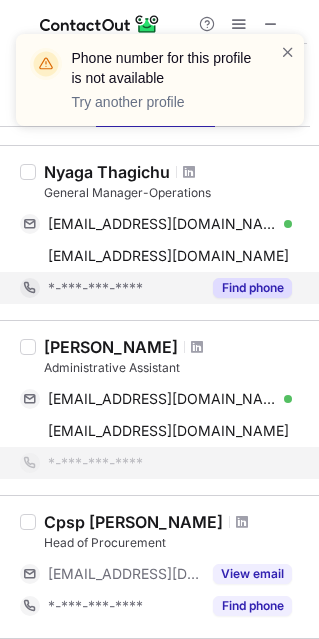 click on "Find phone" at bounding box center [252, 288] 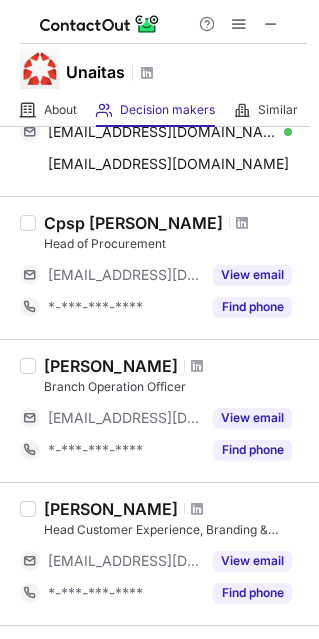scroll, scrollTop: 617, scrollLeft: 0, axis: vertical 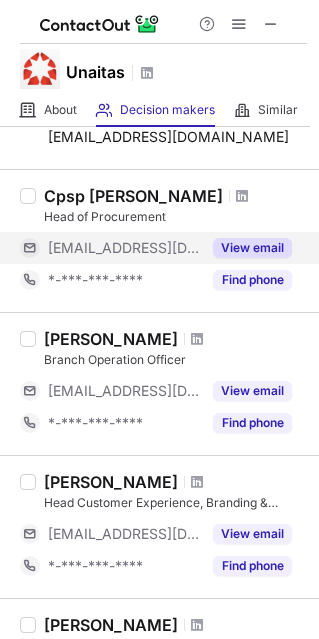 click on "View email" at bounding box center (252, 248) 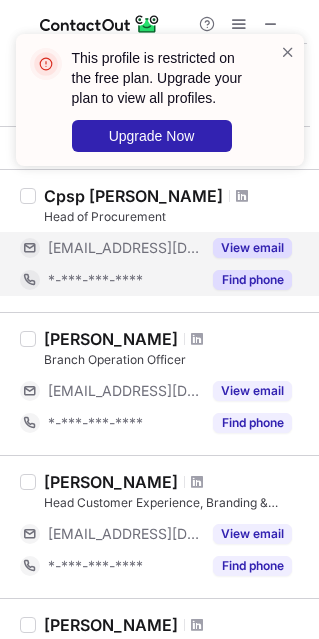 click on "Find phone" at bounding box center [252, 280] 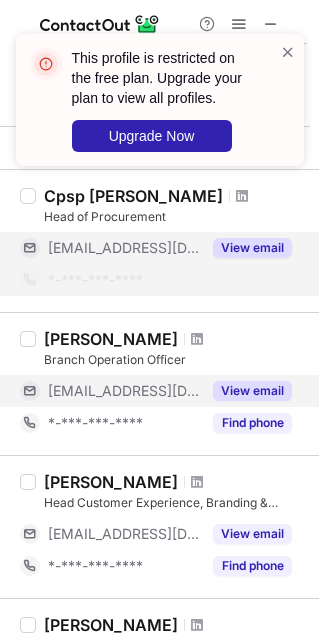 click on "View email" at bounding box center (252, 391) 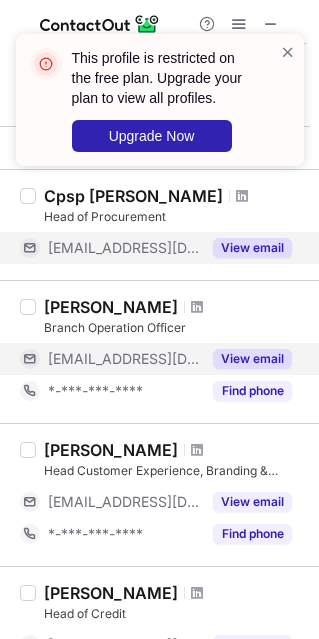click on "View email" at bounding box center (252, 359) 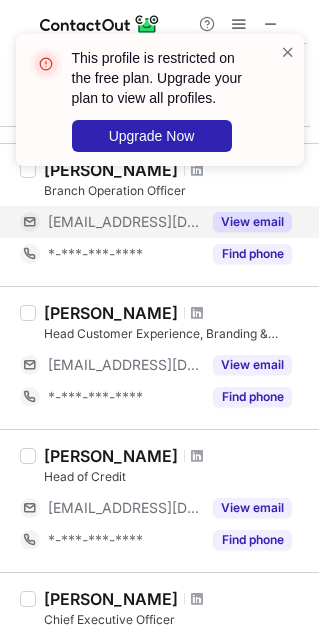 scroll, scrollTop: 756, scrollLeft: 0, axis: vertical 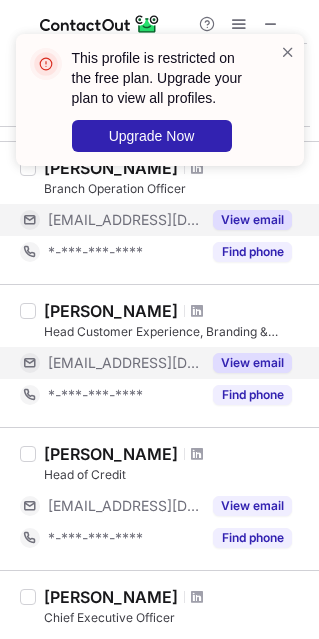 click on "View email" at bounding box center [252, 363] 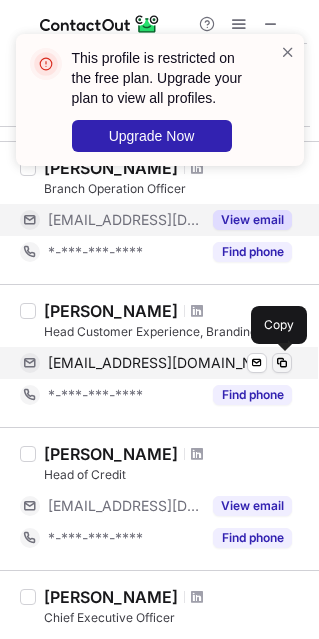click at bounding box center (282, 363) 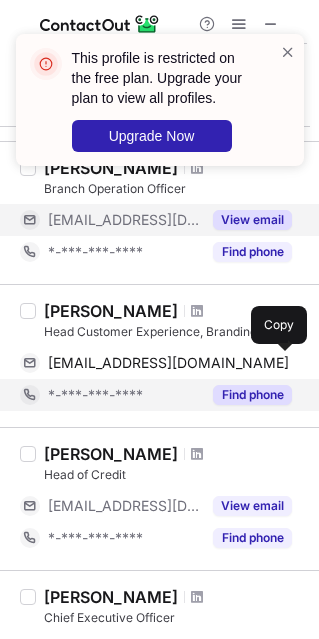 click on "Find phone" at bounding box center (246, 395) 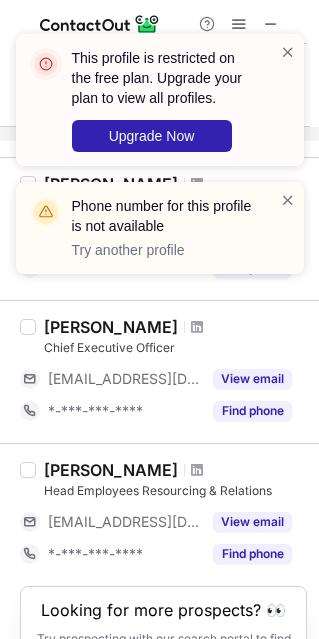 scroll, scrollTop: 964, scrollLeft: 0, axis: vertical 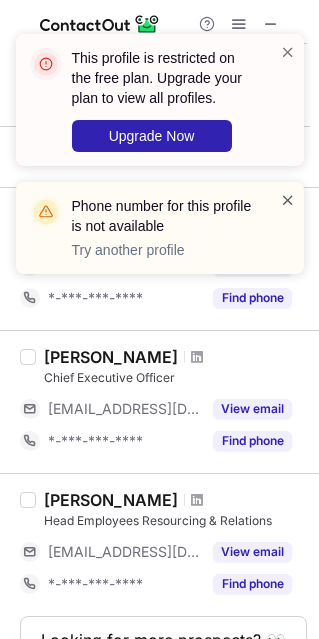 click at bounding box center (288, 200) 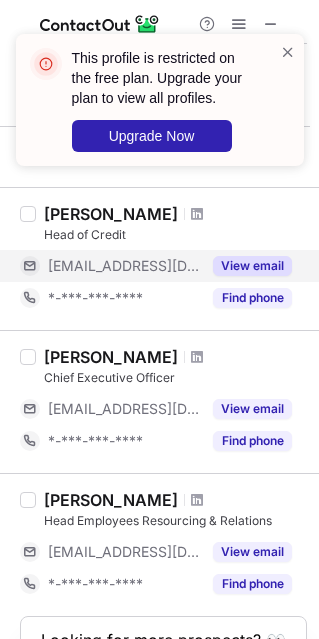 click on "View email" at bounding box center (252, 266) 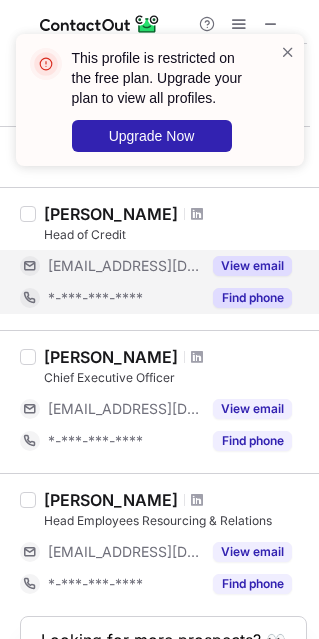 click on "Find phone" at bounding box center [252, 298] 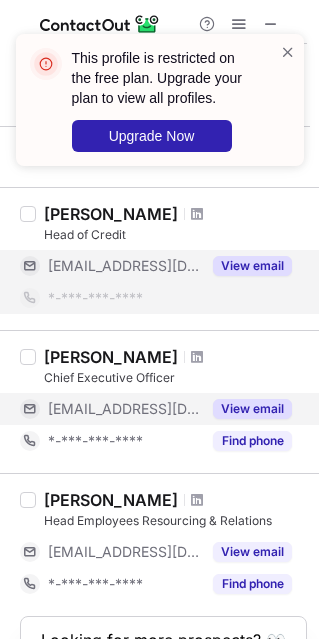 click on "View email" at bounding box center (252, 409) 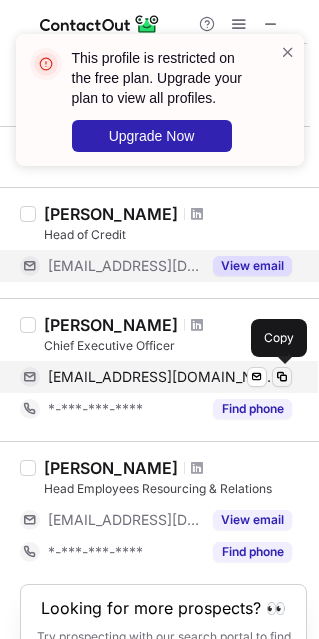 click at bounding box center [282, 377] 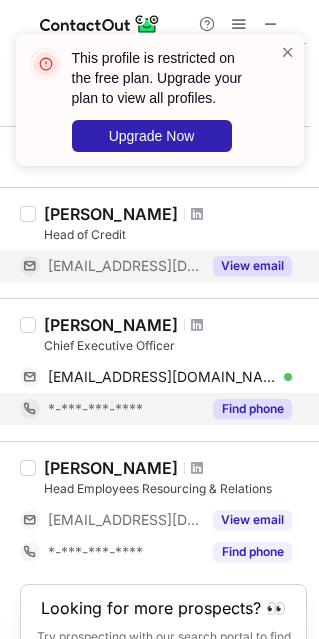 click on "Find phone" at bounding box center (252, 409) 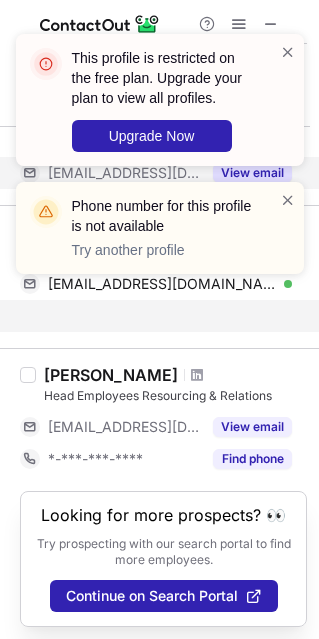 scroll, scrollTop: 1025, scrollLeft: 0, axis: vertical 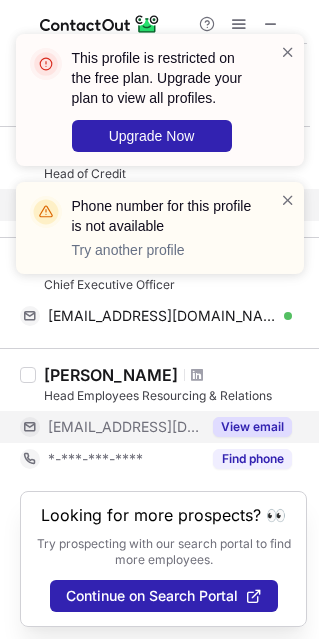 click on "View email" at bounding box center [252, 427] 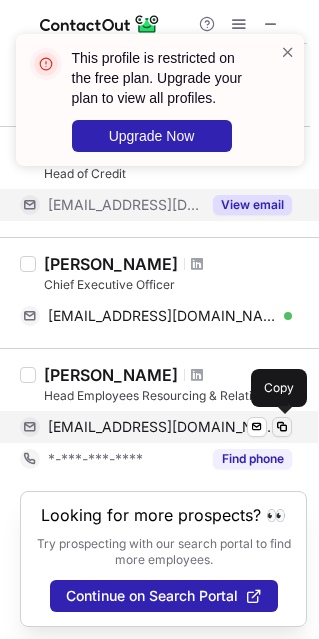 click at bounding box center (282, 427) 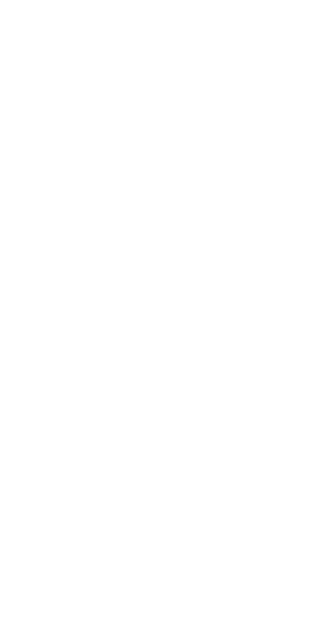 scroll, scrollTop: 0, scrollLeft: 0, axis: both 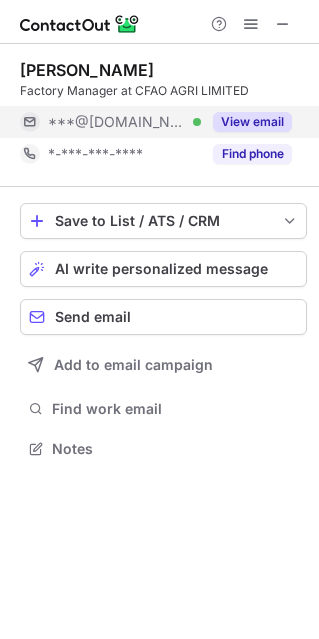 click on "View email" at bounding box center [252, 122] 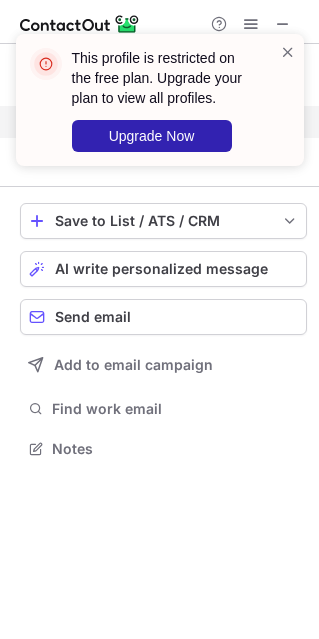 click on "This profile is restricted on the free plan. Upgrade your plan to view all profiles. Upgrade Now" at bounding box center [160, 100] 